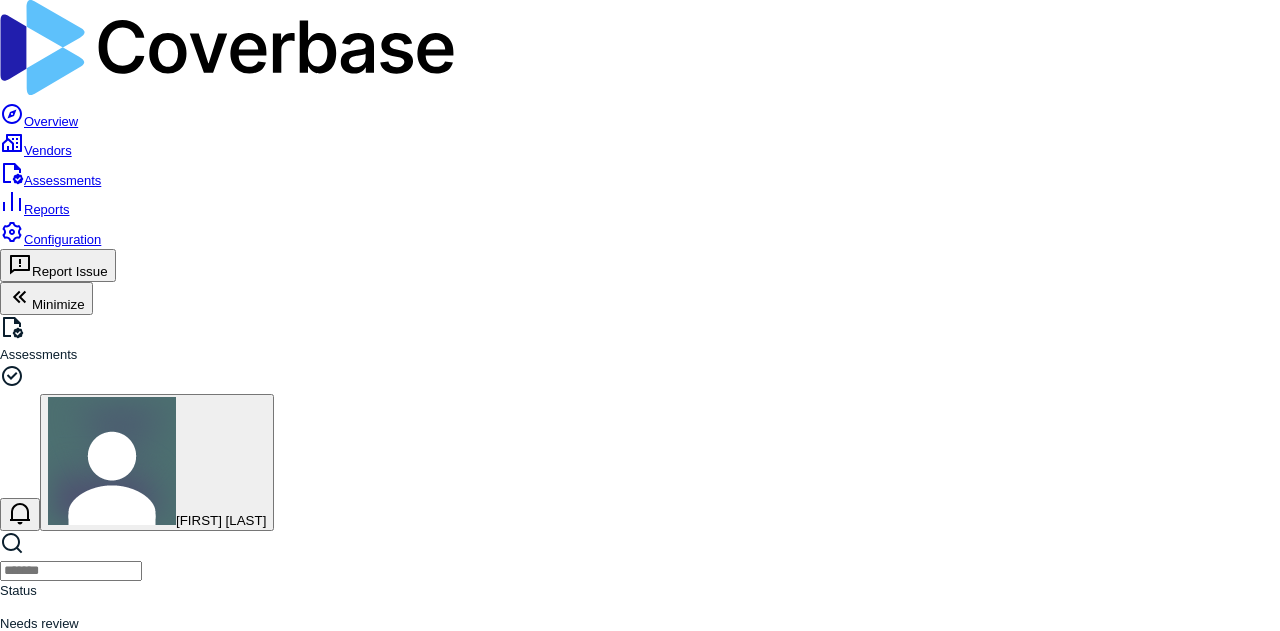scroll, scrollTop: 0, scrollLeft: 0, axis: both 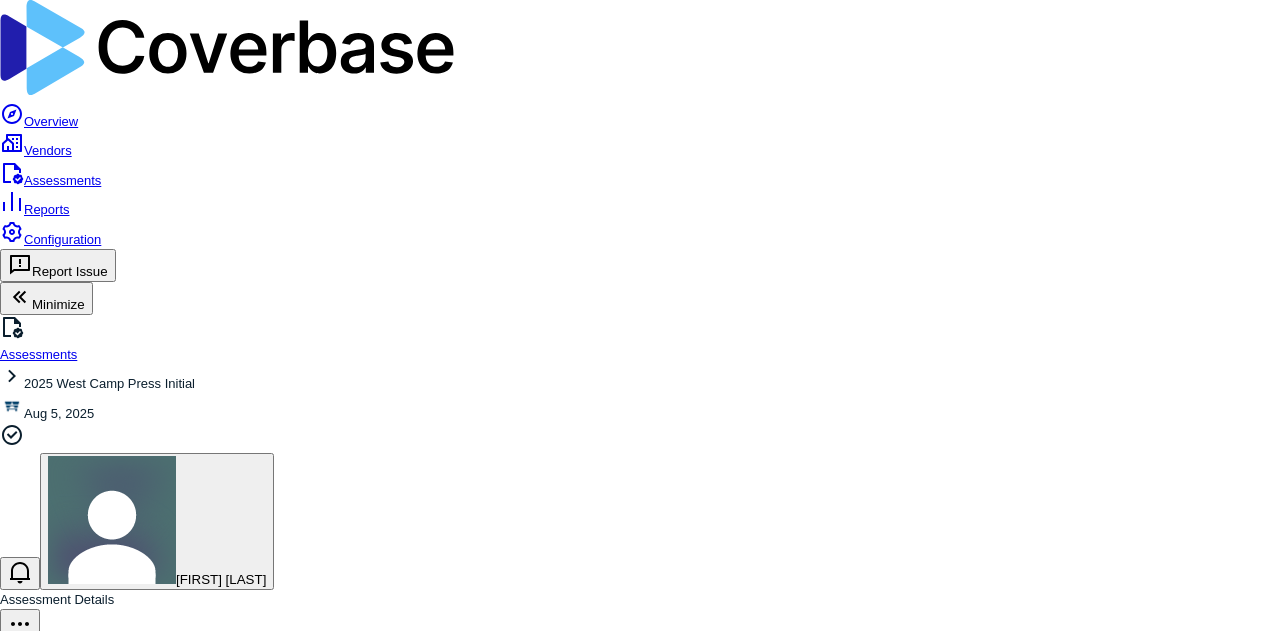 click on "Issues 0" at bounding box center (640, 1556) 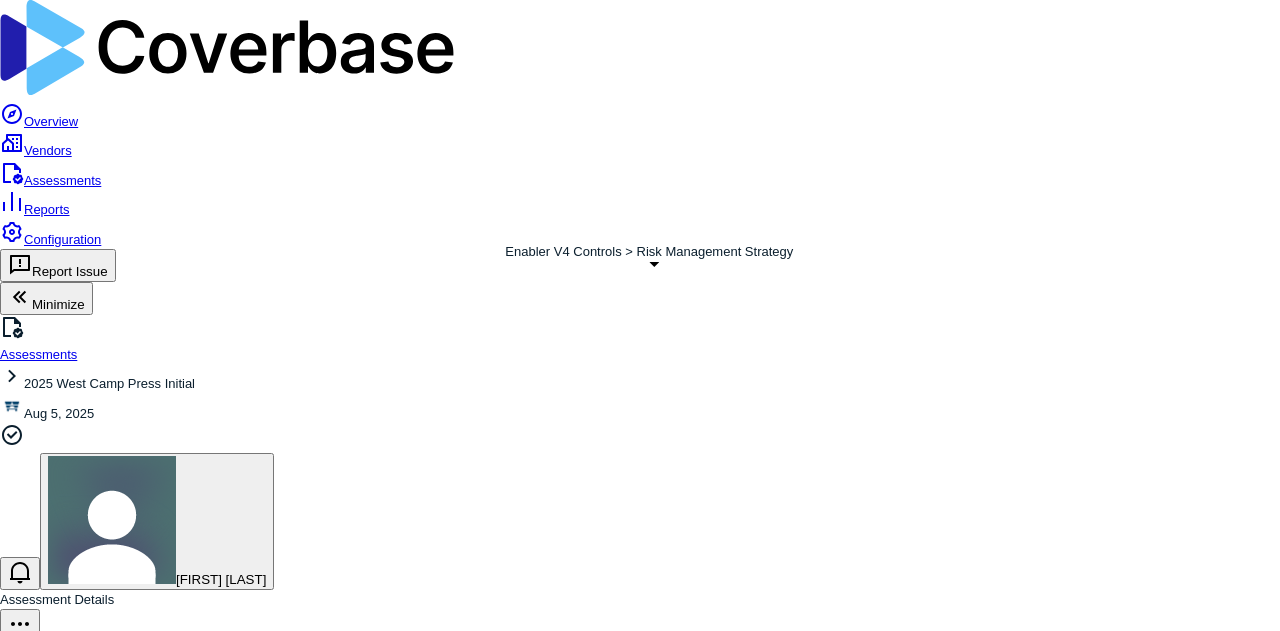 scroll, scrollTop: 469, scrollLeft: 0, axis: vertical 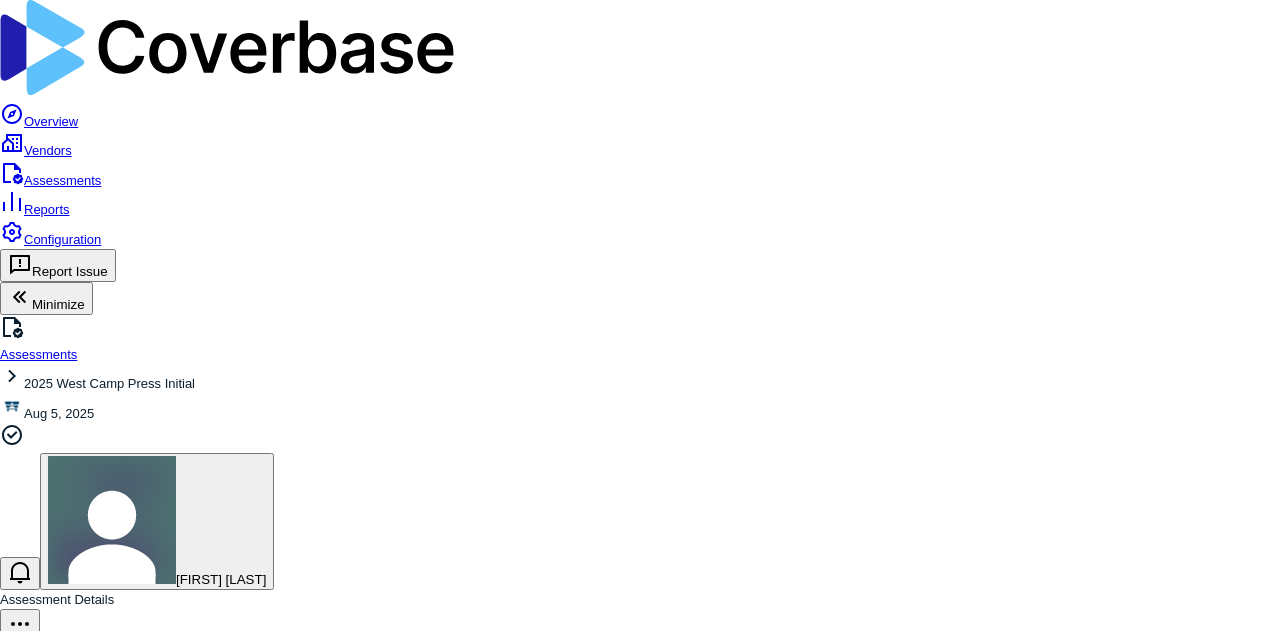 click 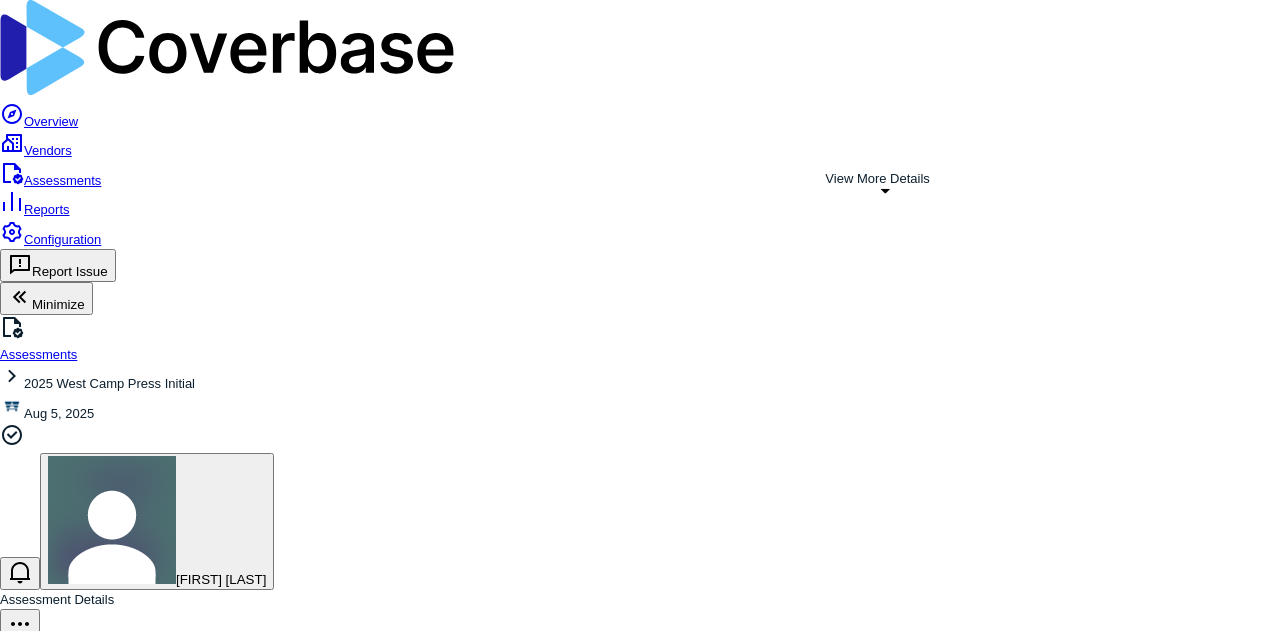 click on "2.2" at bounding box center [9, 1949] 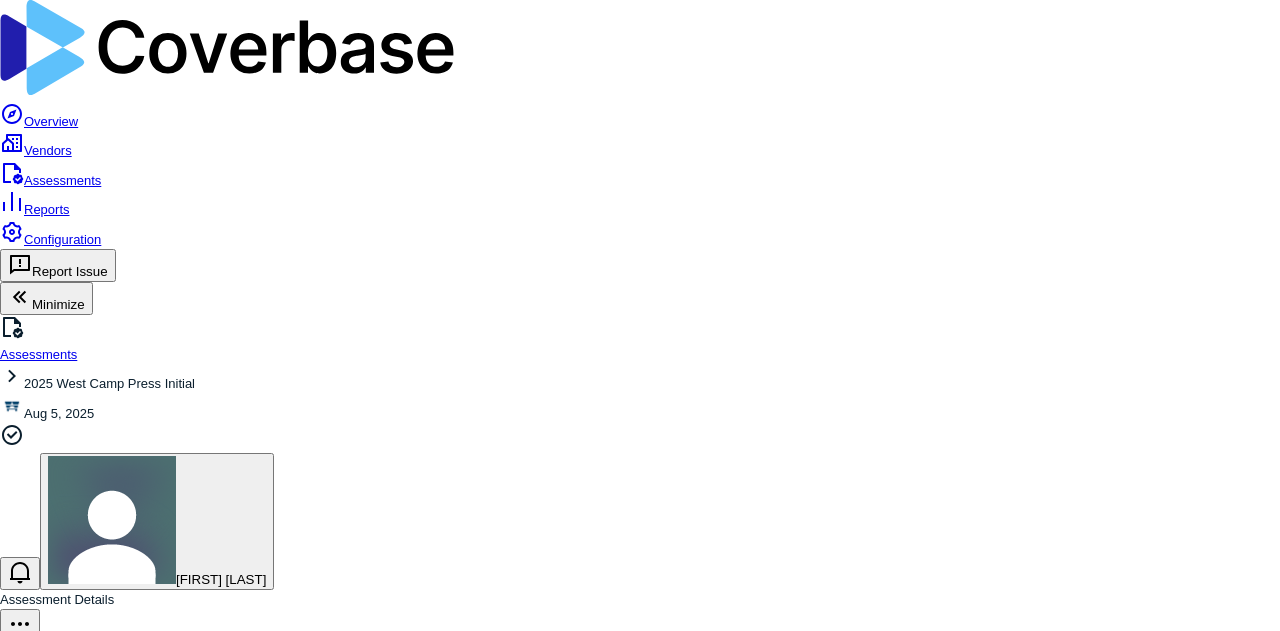 click 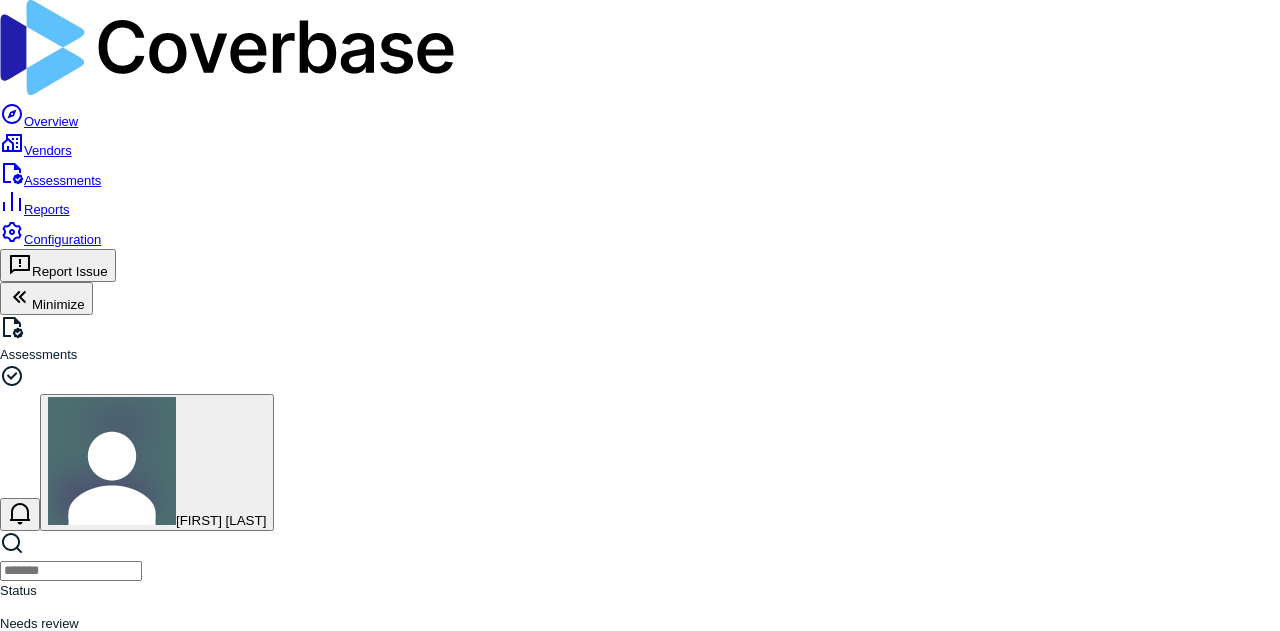 click at bounding box center [98, 1413] 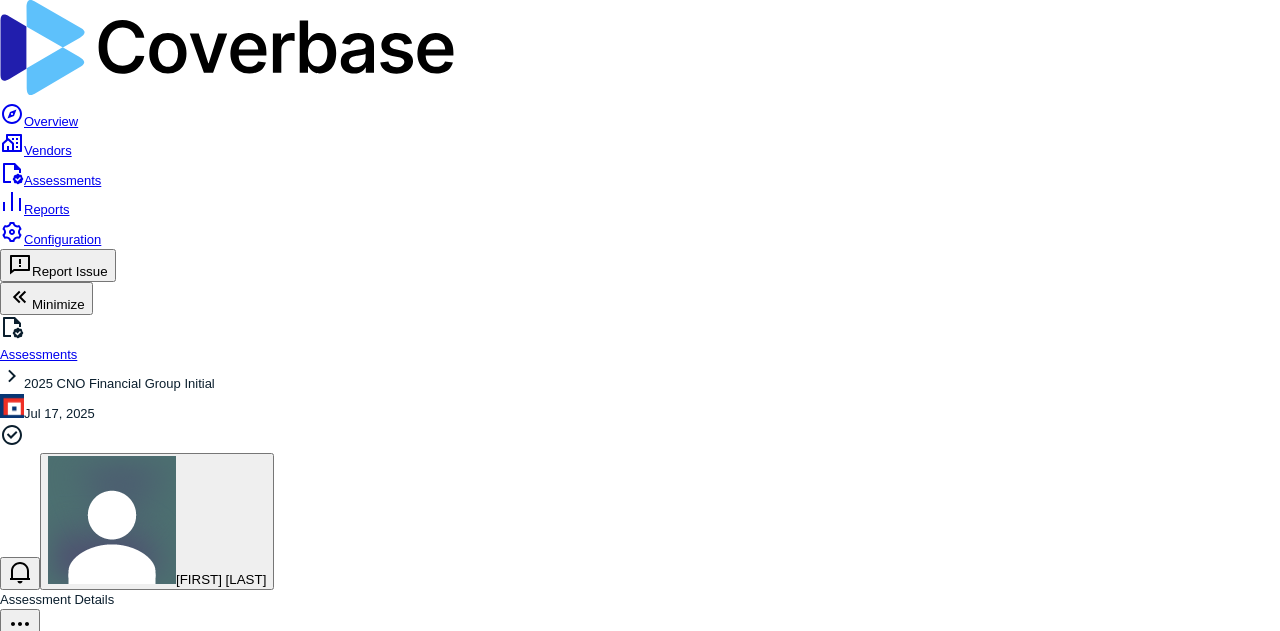 click on "Issues 14" at bounding box center (640, 1625) 